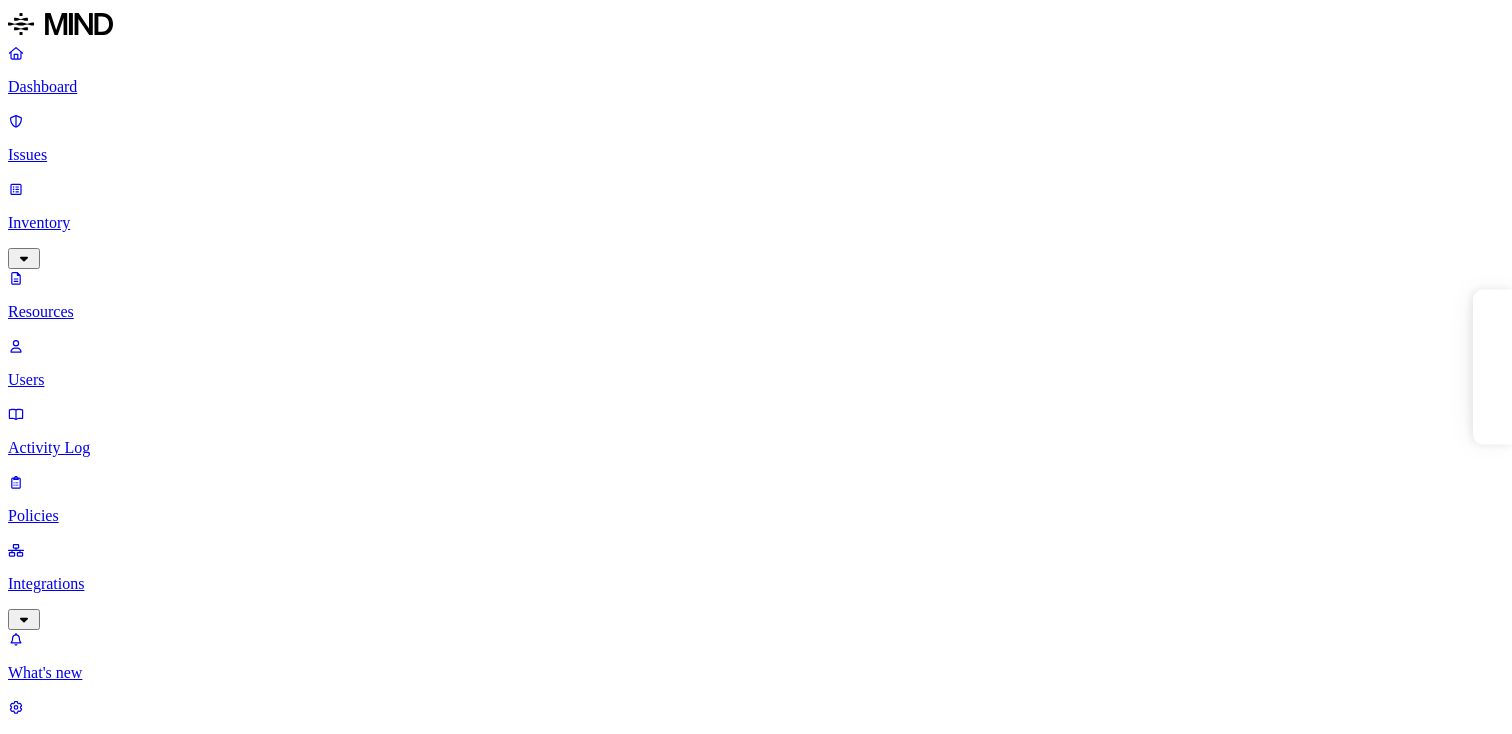 scroll, scrollTop: 0, scrollLeft: 0, axis: both 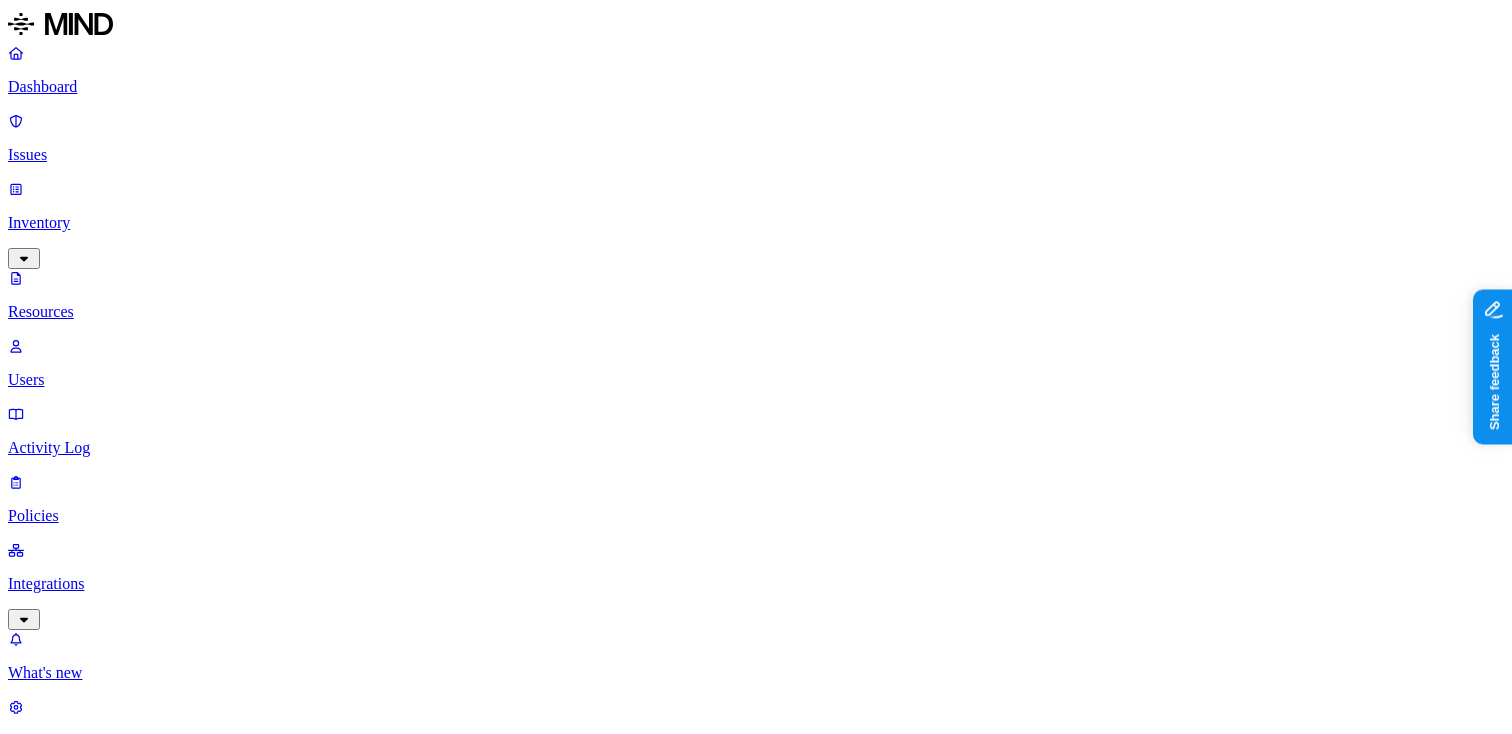 click on "[FIRST] [LAST] ACME" at bounding box center (756, 868) 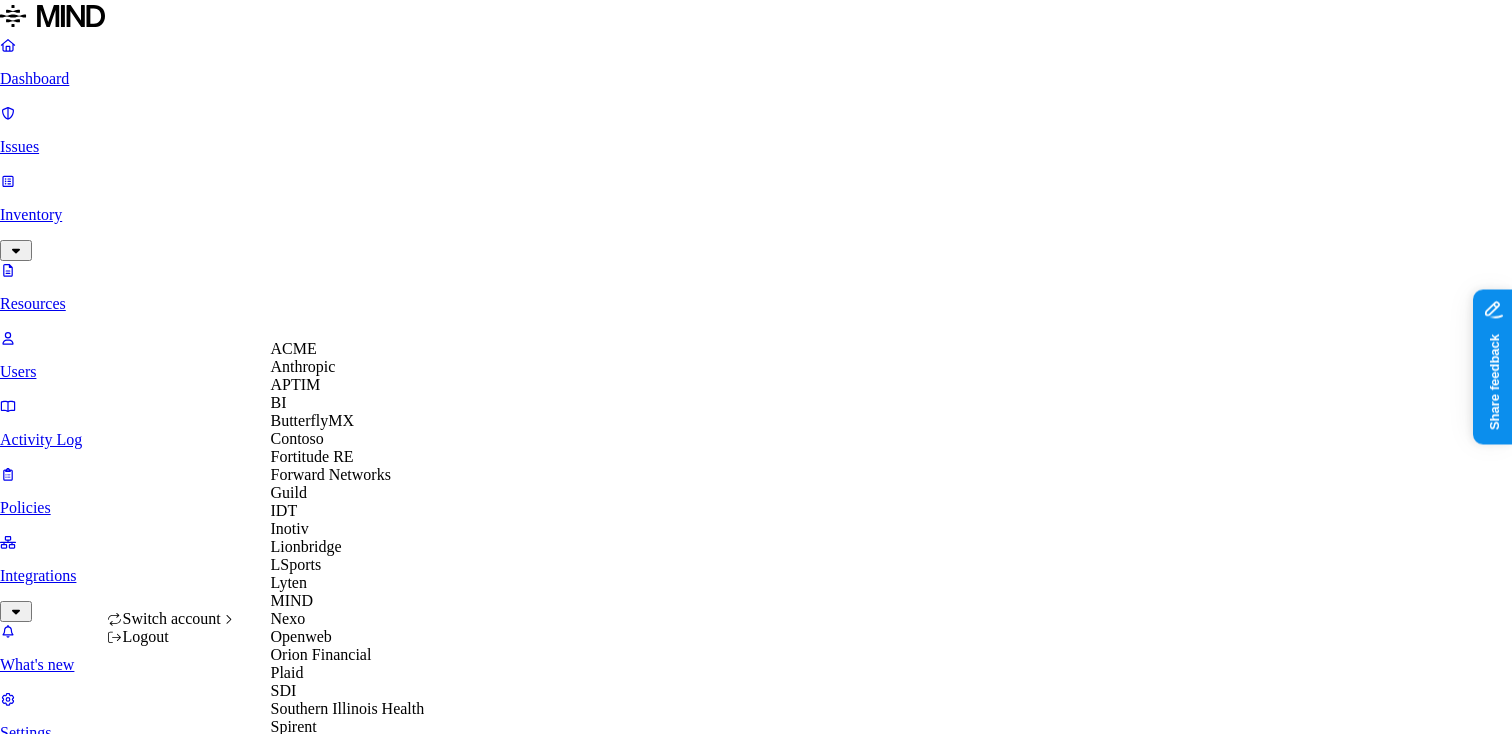 scroll, scrollTop: 632, scrollLeft: 0, axis: vertical 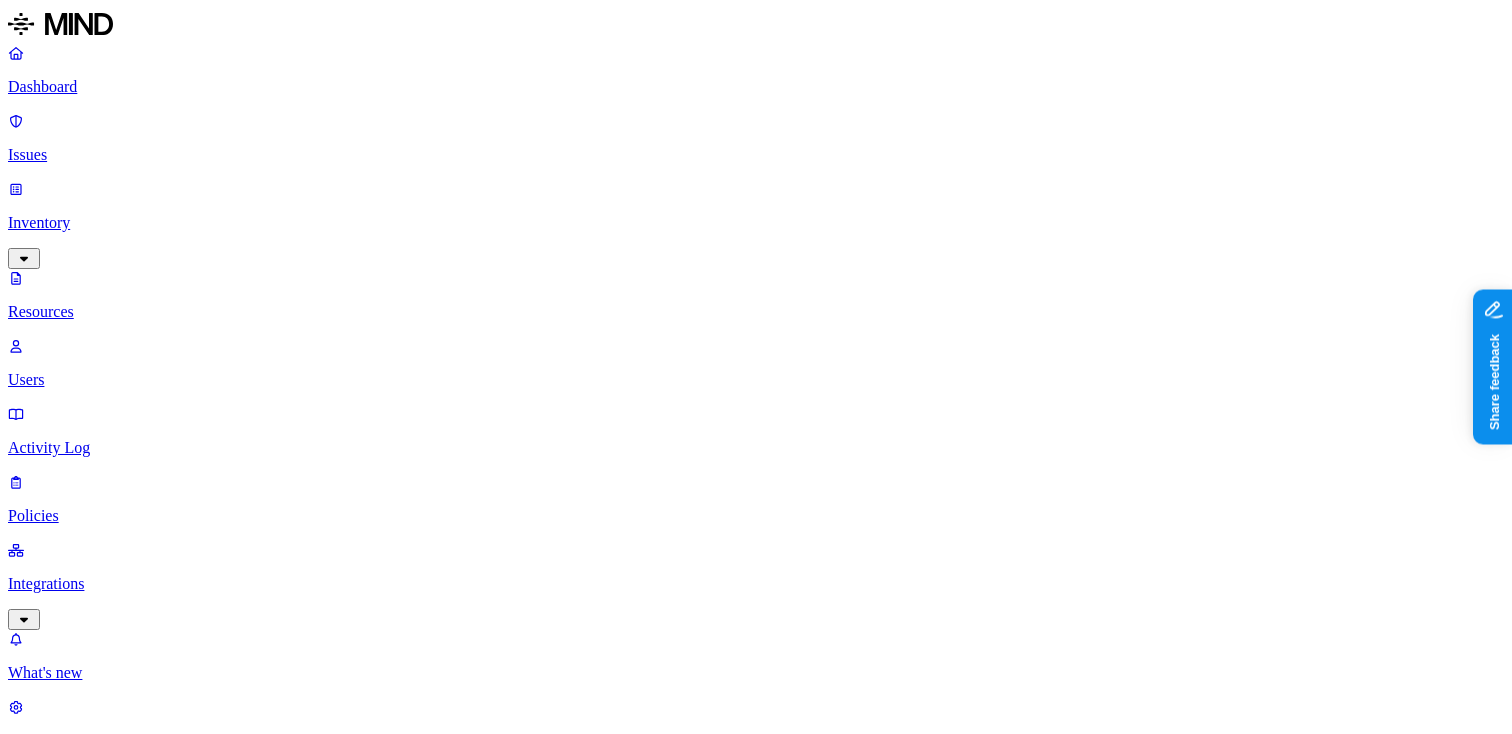 click on "Data types" at bounding box center [48, 1153] 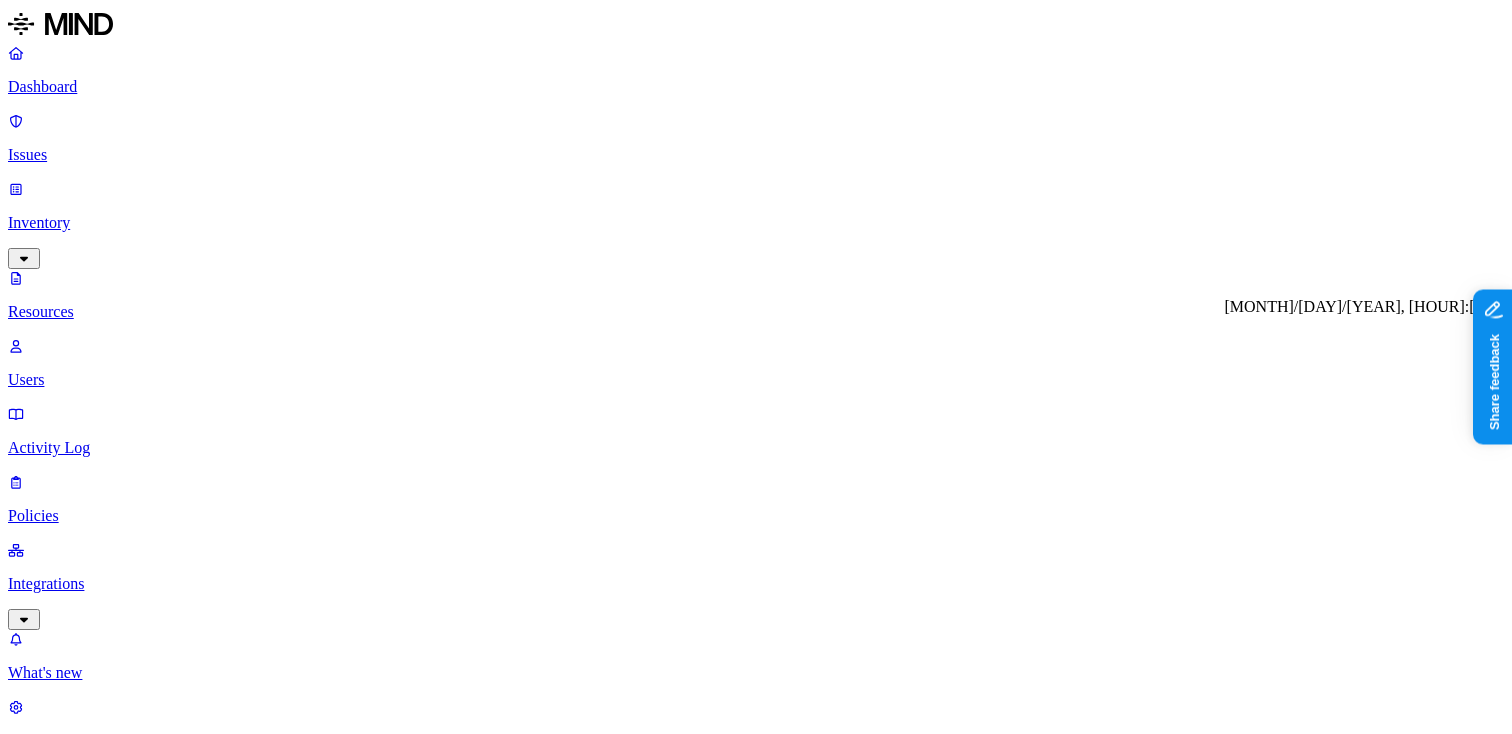scroll, scrollTop: 167, scrollLeft: 0, axis: vertical 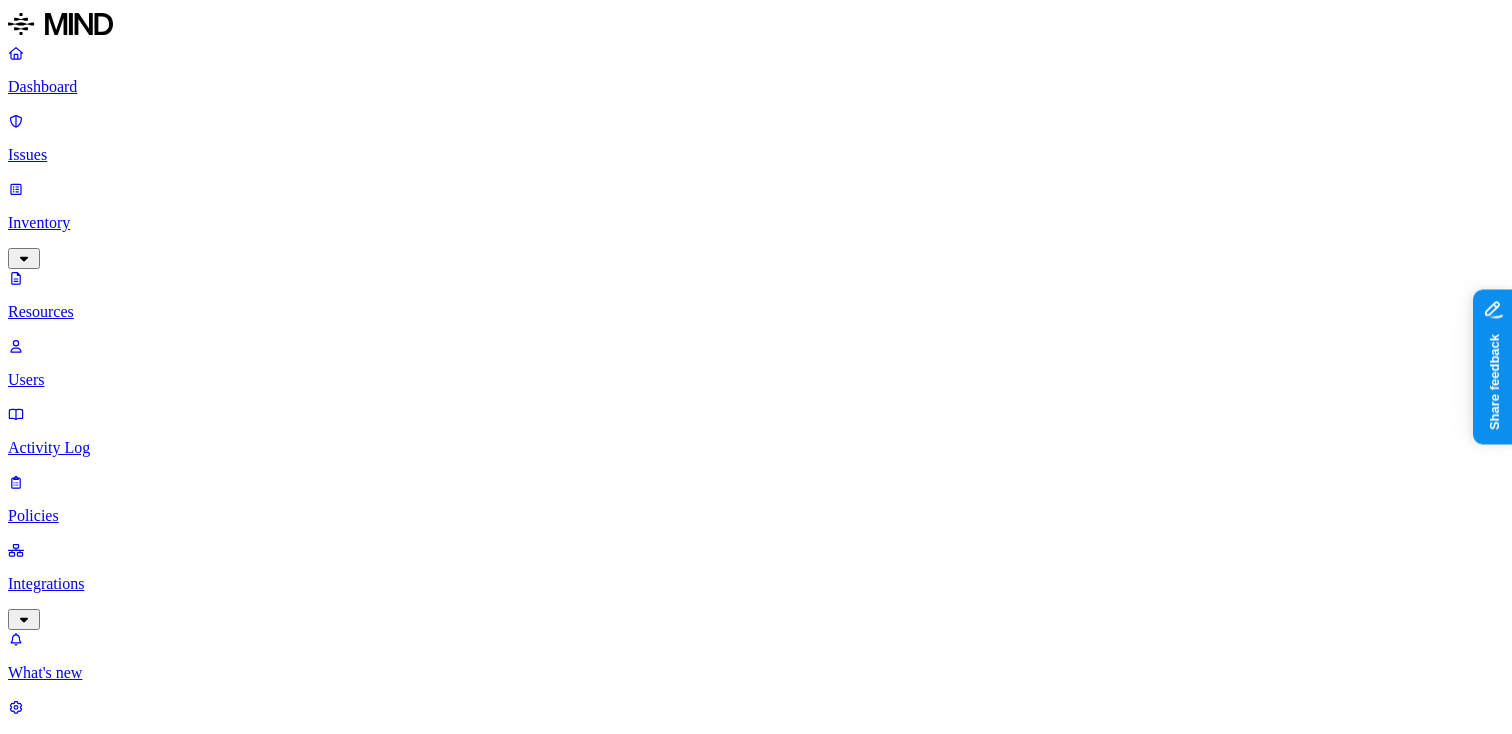 click on "PII / PHI Medical record numbers 9 Person Names 21" at bounding box center [89, 17241] 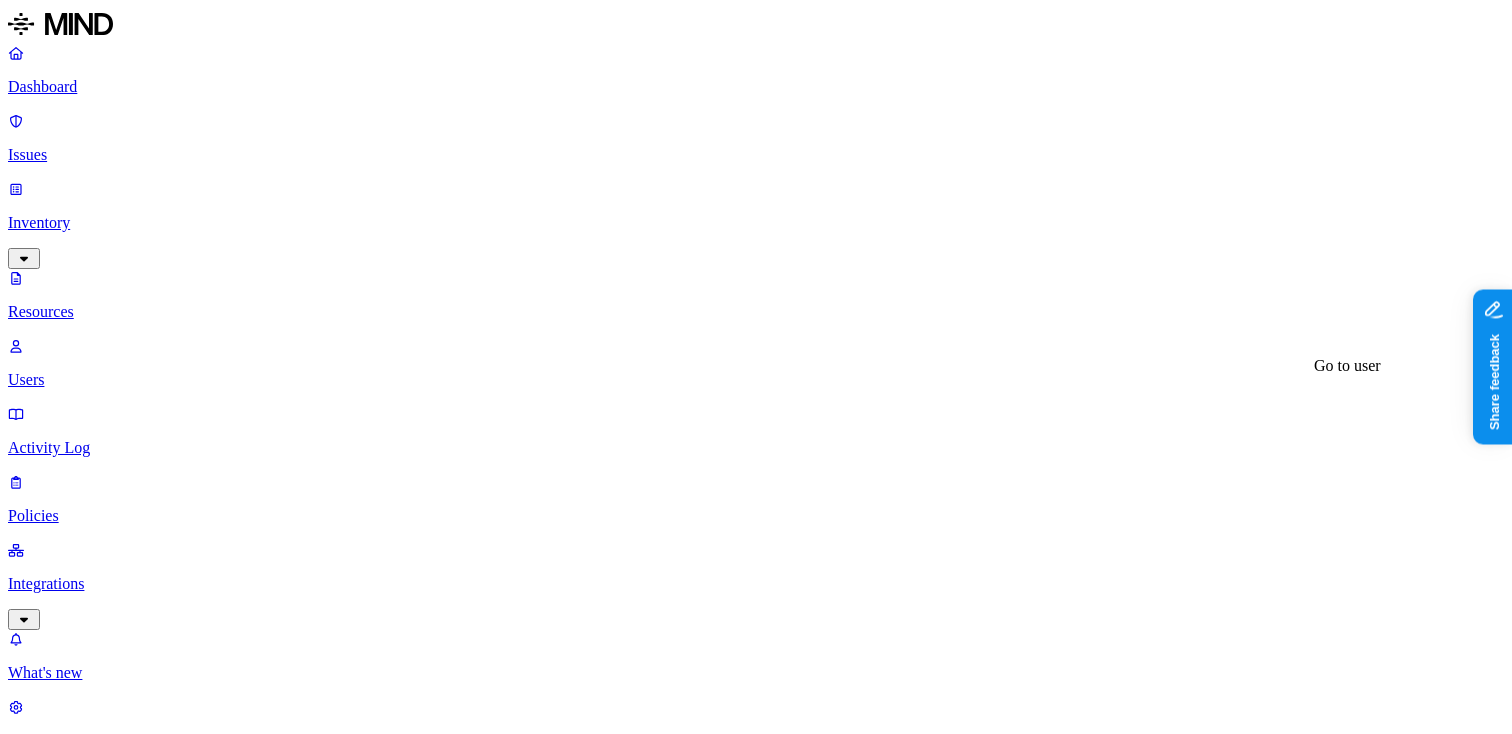 scroll, scrollTop: 170, scrollLeft: 0, axis: vertical 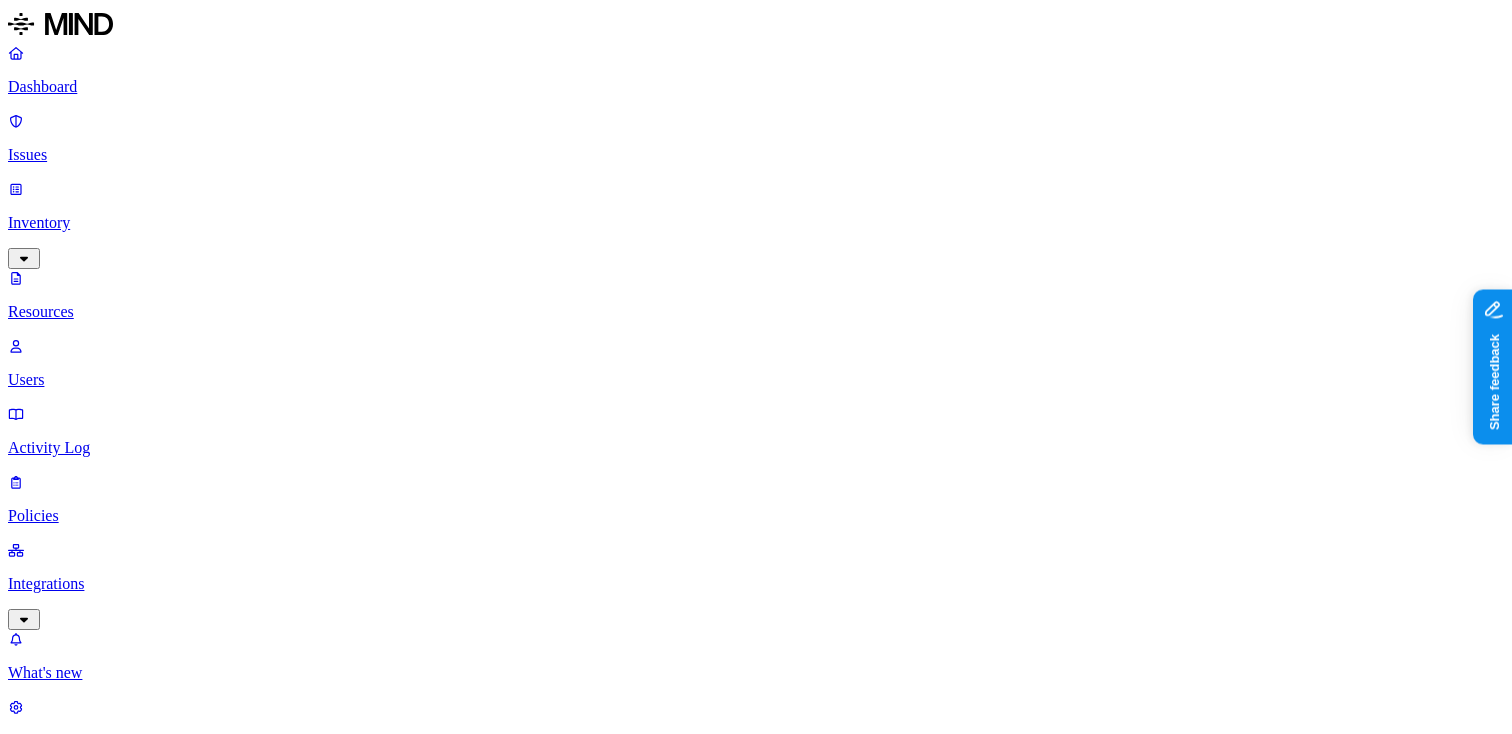 click on "Person Names 7 Phone numbers 7 Email address 1 Medical record number 1" at bounding box center [86, 17414] 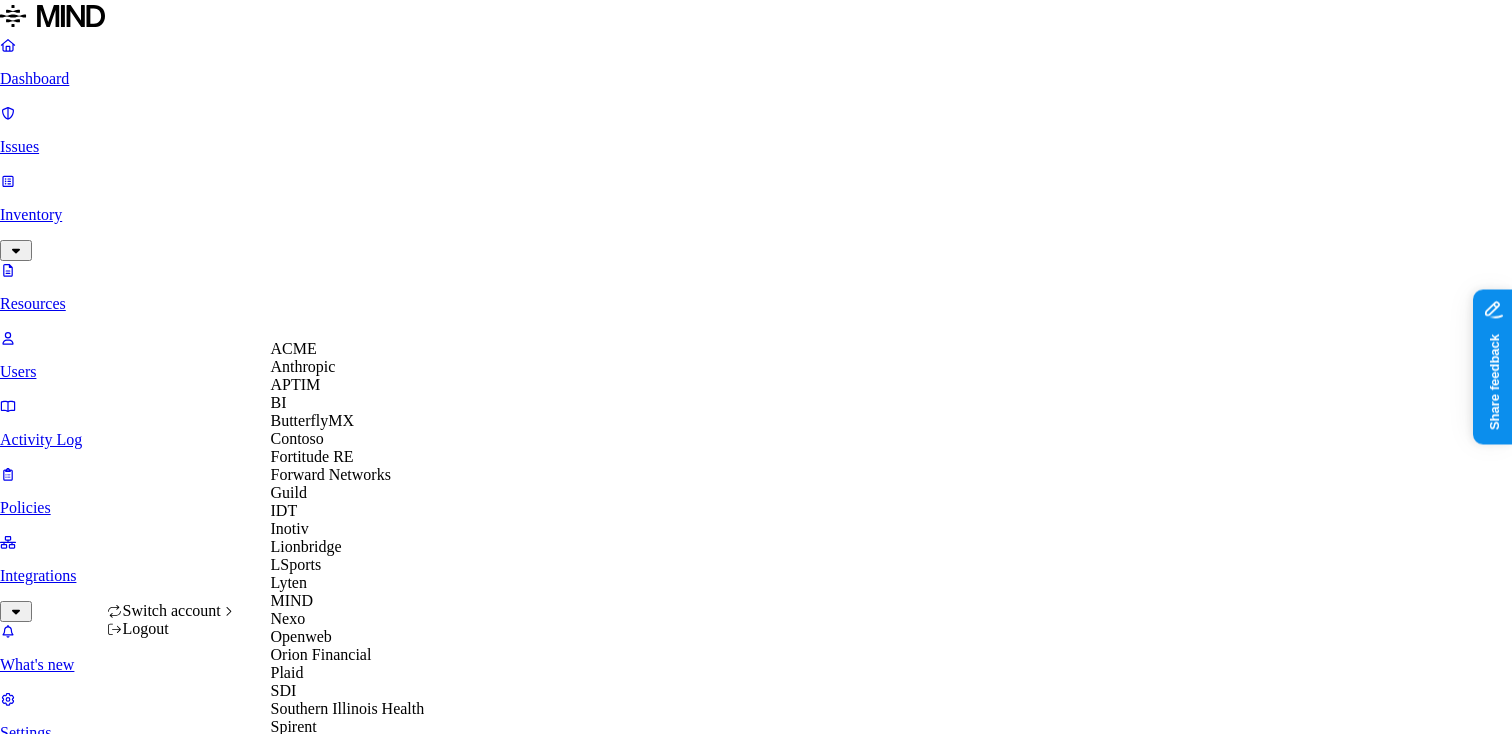 click on "ACME" at bounding box center [348, 349] 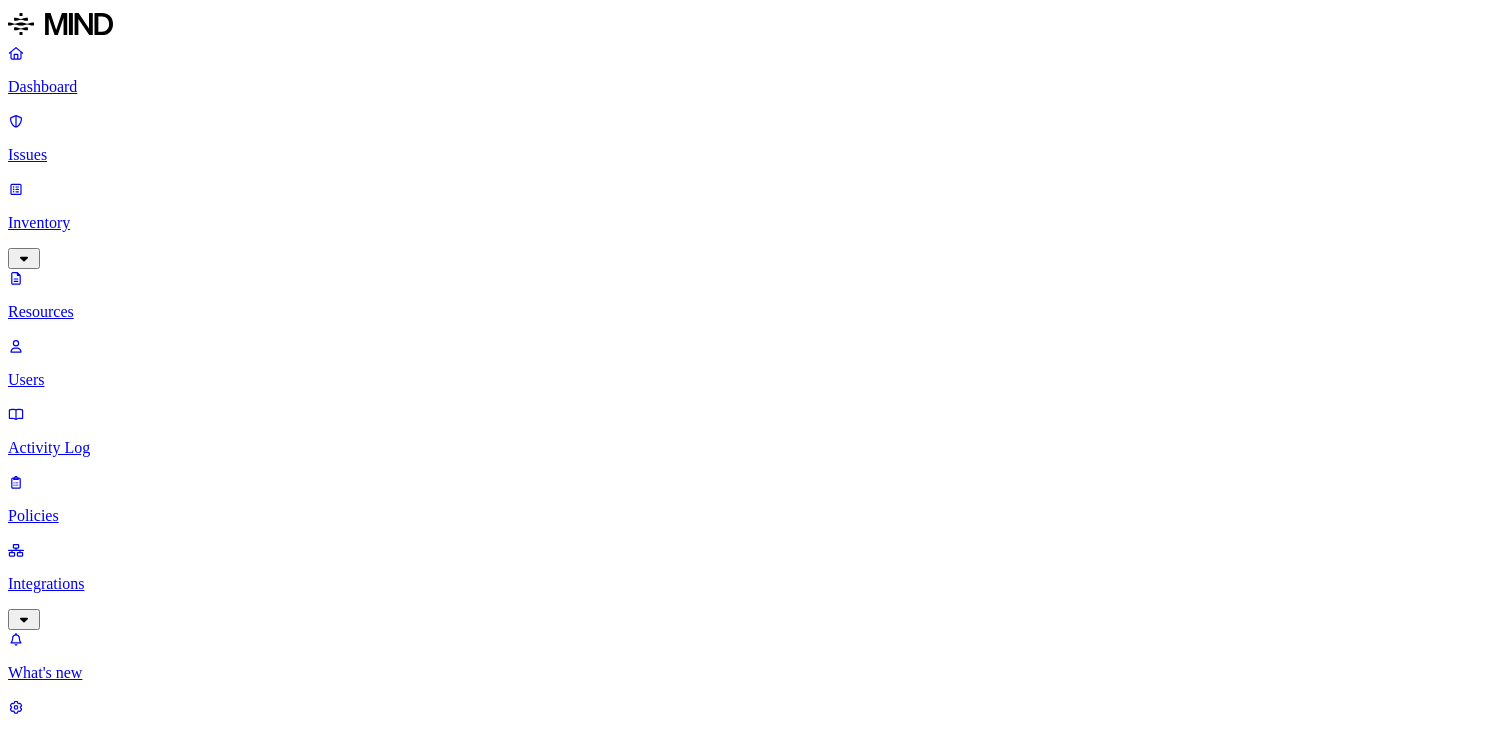 scroll, scrollTop: 0, scrollLeft: 0, axis: both 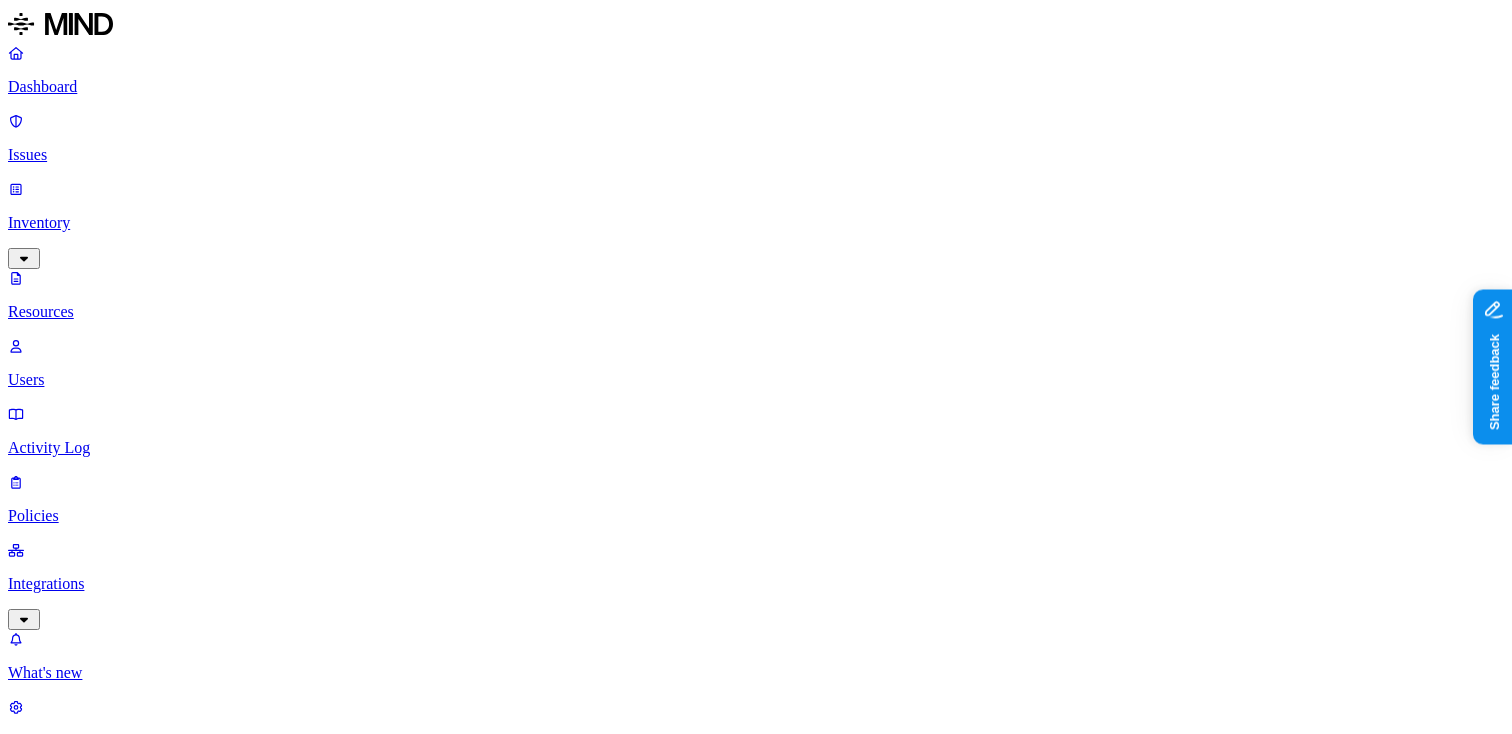click on "Dashboard Issues Inventory Resources Users Activity Log Policies Integrations What's new 1 Settings Tom Mayblum ACME Resources Kind File type Classification Category Data types :  Medical Record Number Labels Access Last access Drive name Encrypted 1 Resource Kind Resource Classification Category Access Last access time Full path my_medical_record_export.pdf PII / PHI 5 – Internal 1 Jul 16, 2025, 05:00 PM hodbn@acme.tannin.io/Personal files" at bounding box center [756, 784] 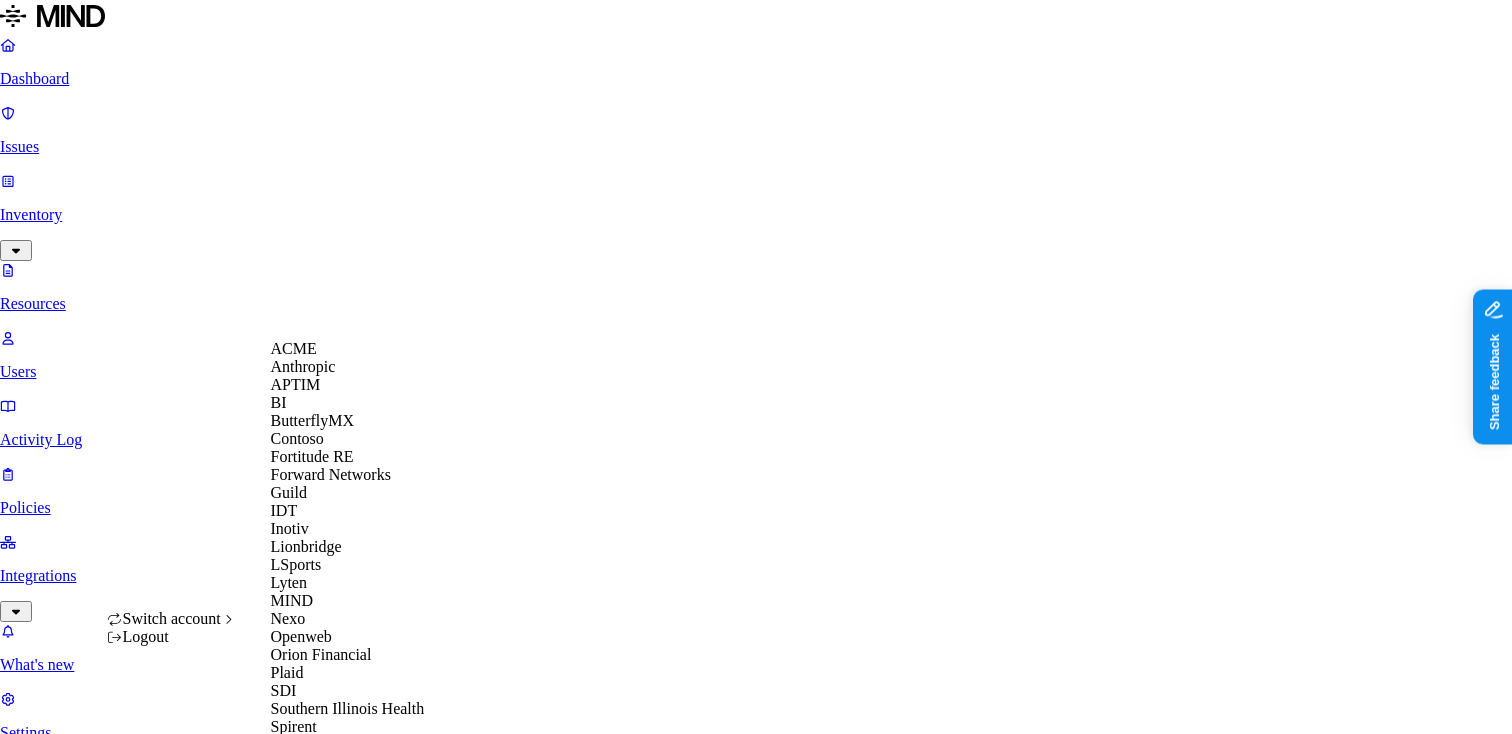 scroll, scrollTop: 632, scrollLeft: 0, axis: vertical 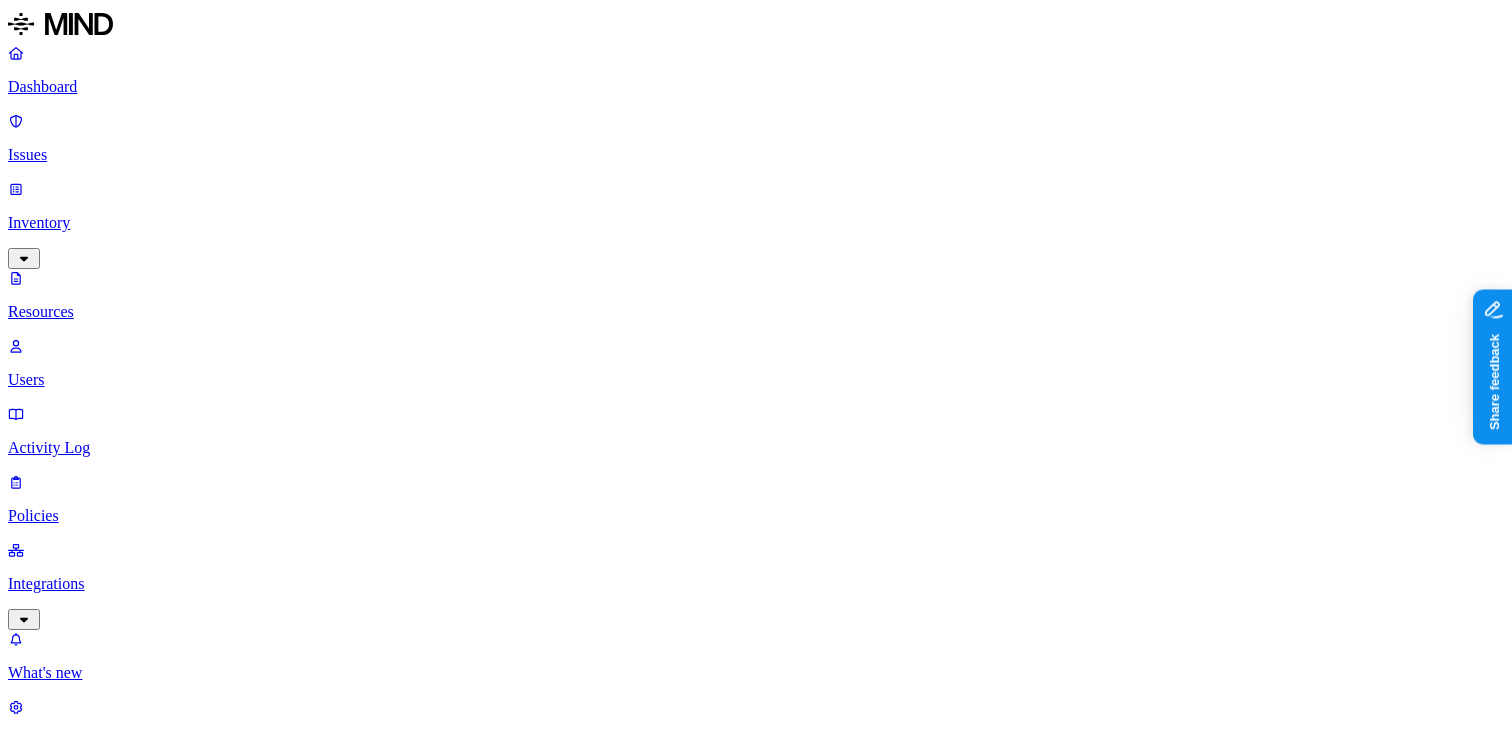 click on "Dashboard" at bounding box center [756, 87] 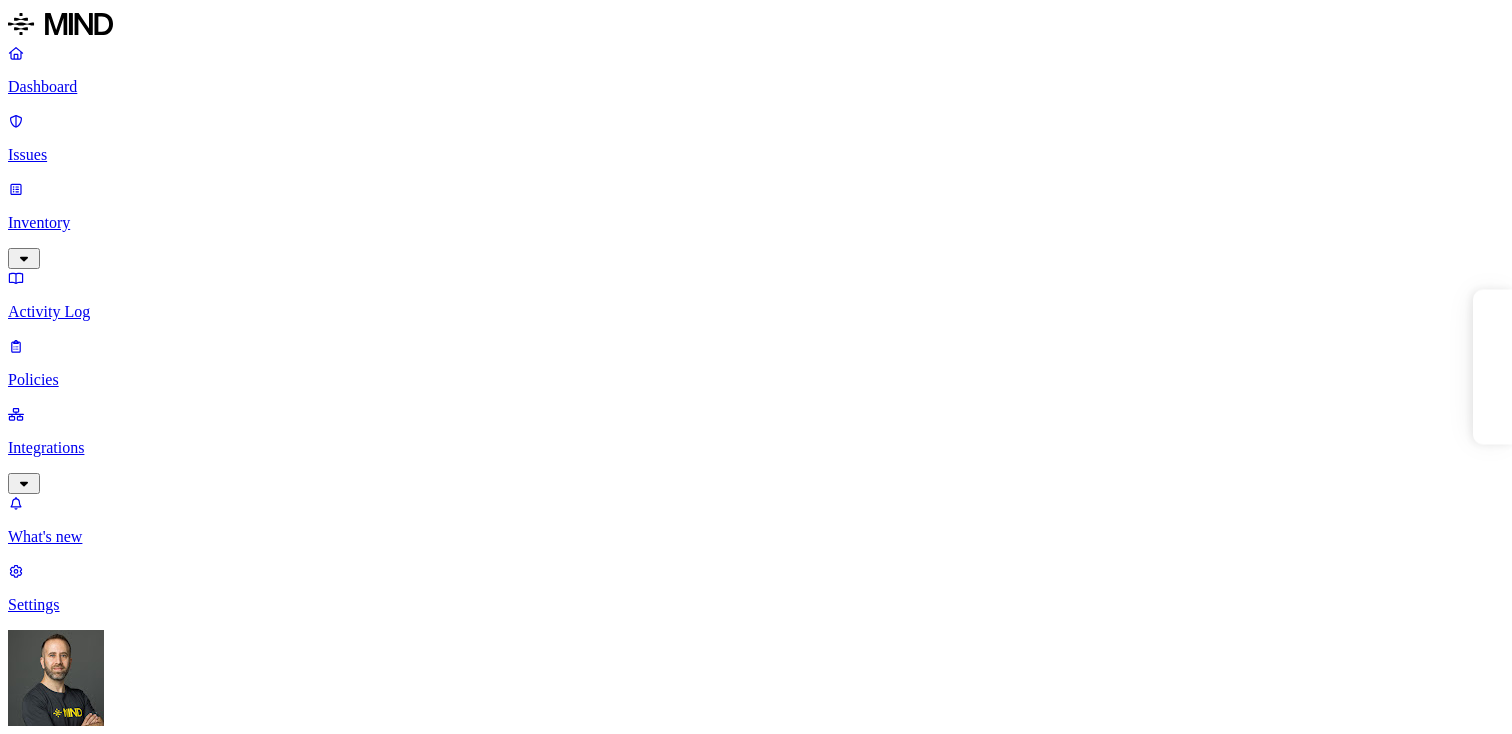 scroll, scrollTop: 0, scrollLeft: 0, axis: both 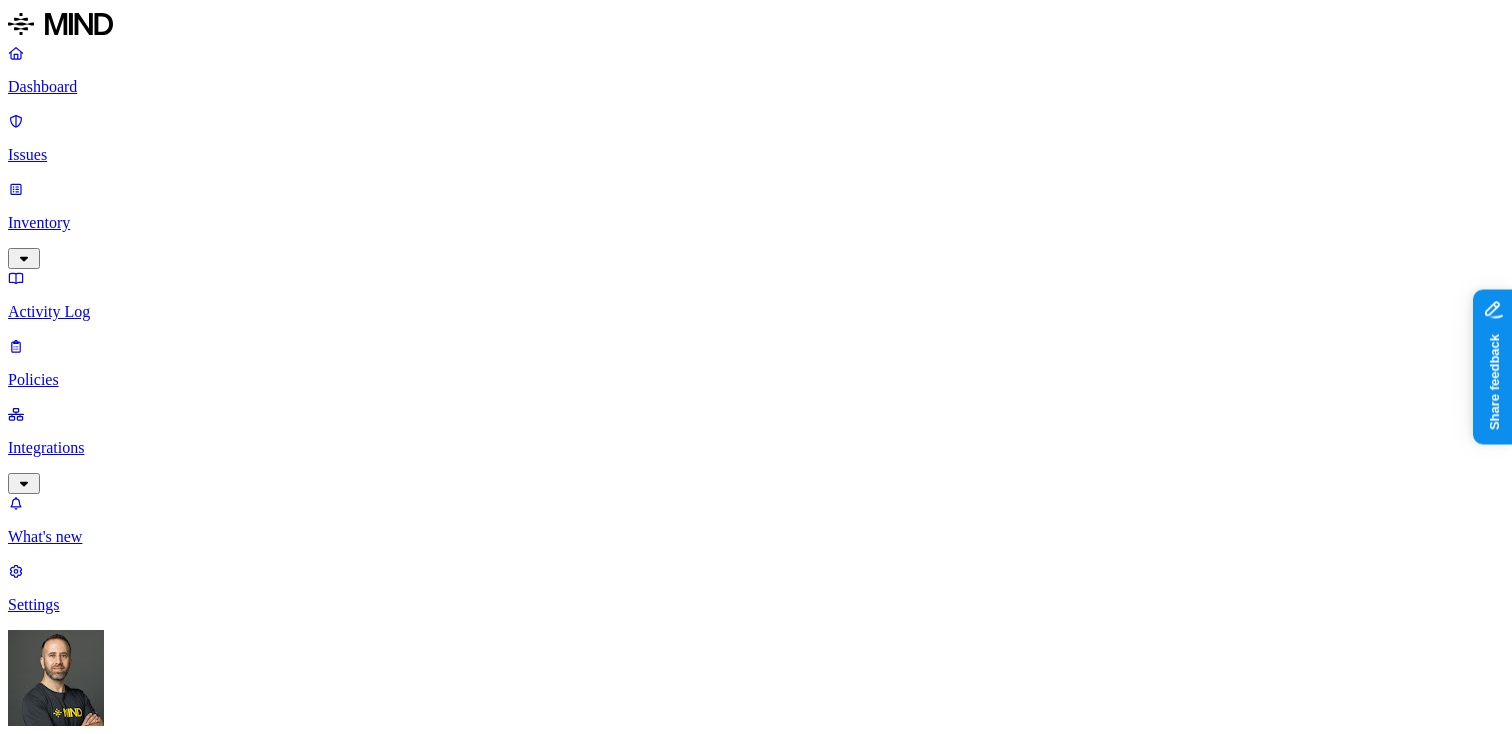 click on "Dashboard Issues Inventory Activity Log Policies Integrations What's new 1 Settings Tom Mayblum ACME Dashboard 7 Discovery Detection Prevention Last update: 01:01 PM Scanned resources 2.69K Resources by integration 1.96K ACME Office365 531 ACME Google Drive 82 MIND ACME 47 ACME Confluence 37 ACME Box 8 ACME onprem file share PII 312 IBAN 272 SSN 37 Person Name 29 Email address 17 Date of birth 3 Individual Taxpayer Identification 2 PCI 116 Credit card 118 Secrets 176 AWS credentials 169 Github credentials 3 Password 2 Encryption Key 1 Other 1.56K Mind Test File 1.54K Source code 10 CUI 3 Collaboration agreement 2 Statement of work 2 Bill of materials 2 Top resources with sensitive data Resource Sensitive records Owner Last access selective + classify try 4.docx AWS credentials 107 IBAN 1 Person Name 1 Hod Bin Noon May 1, 2025, 04:56 AM selective + calssify trigger try 6.docx AWS credentials 107 IBAN 1 Person Name 1 Hod Bin Noon May 1, 2025, 04:56 AM selective+ clssify trigger test2.docx 107 IBAN 1 1" at bounding box center (756, 2414) 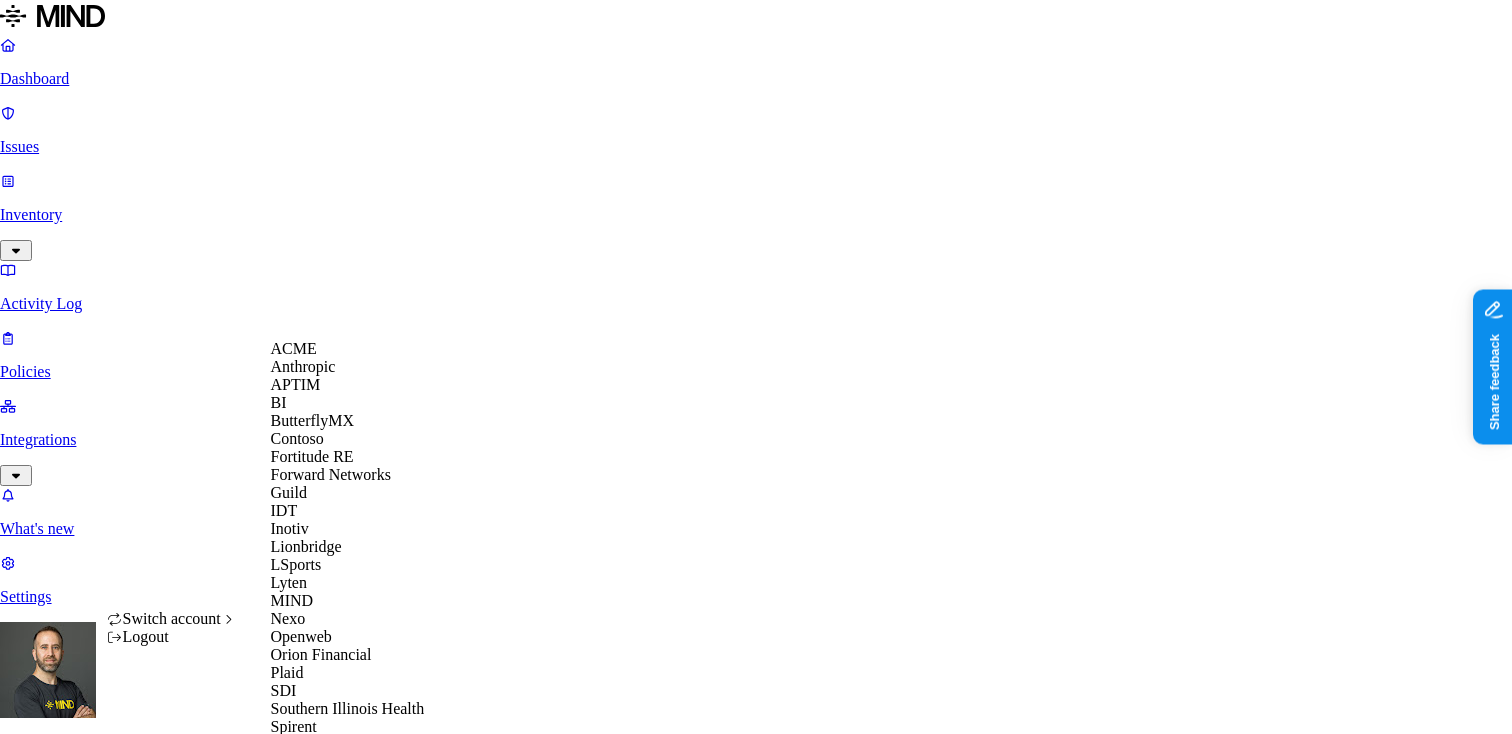 scroll, scrollTop: 632, scrollLeft: 0, axis: vertical 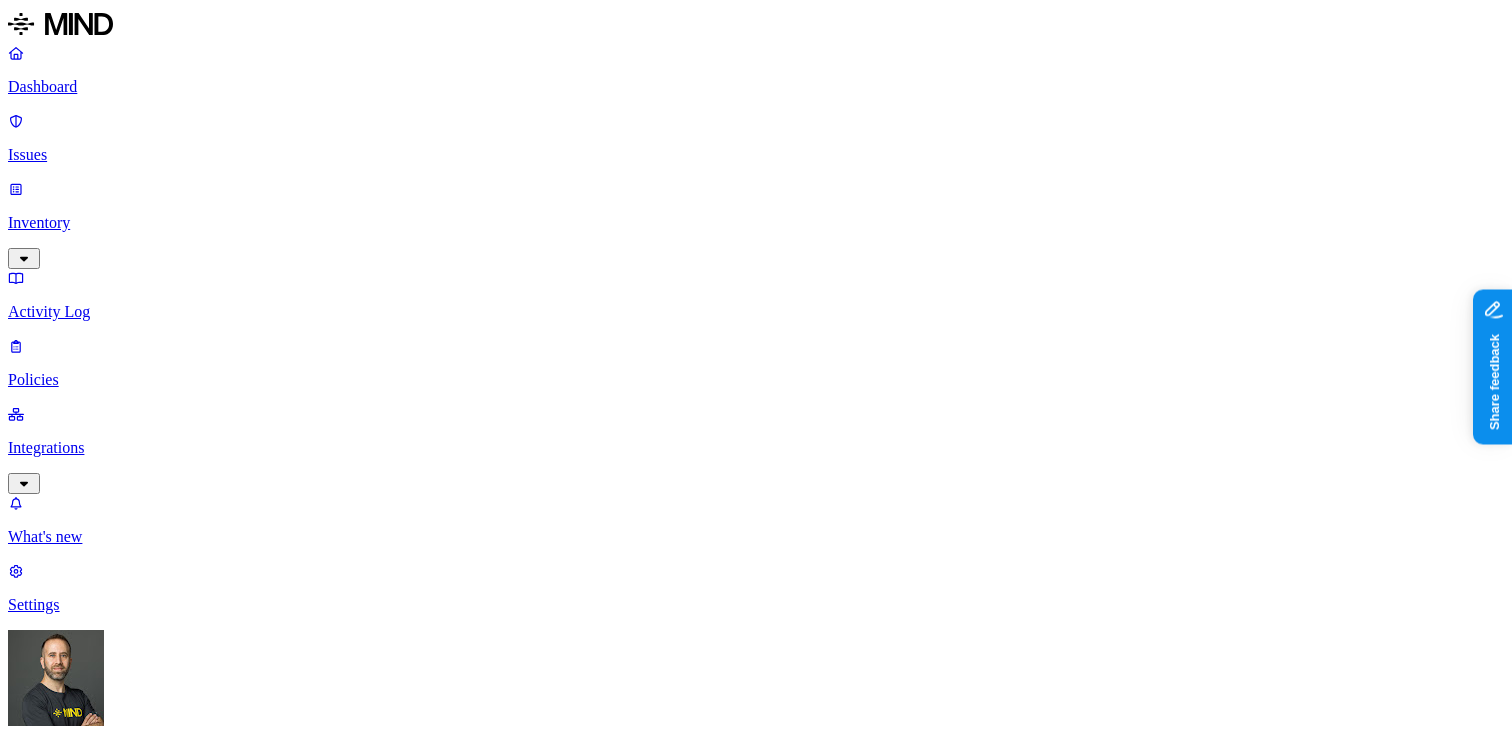 click on "Inventory" at bounding box center (756, 223) 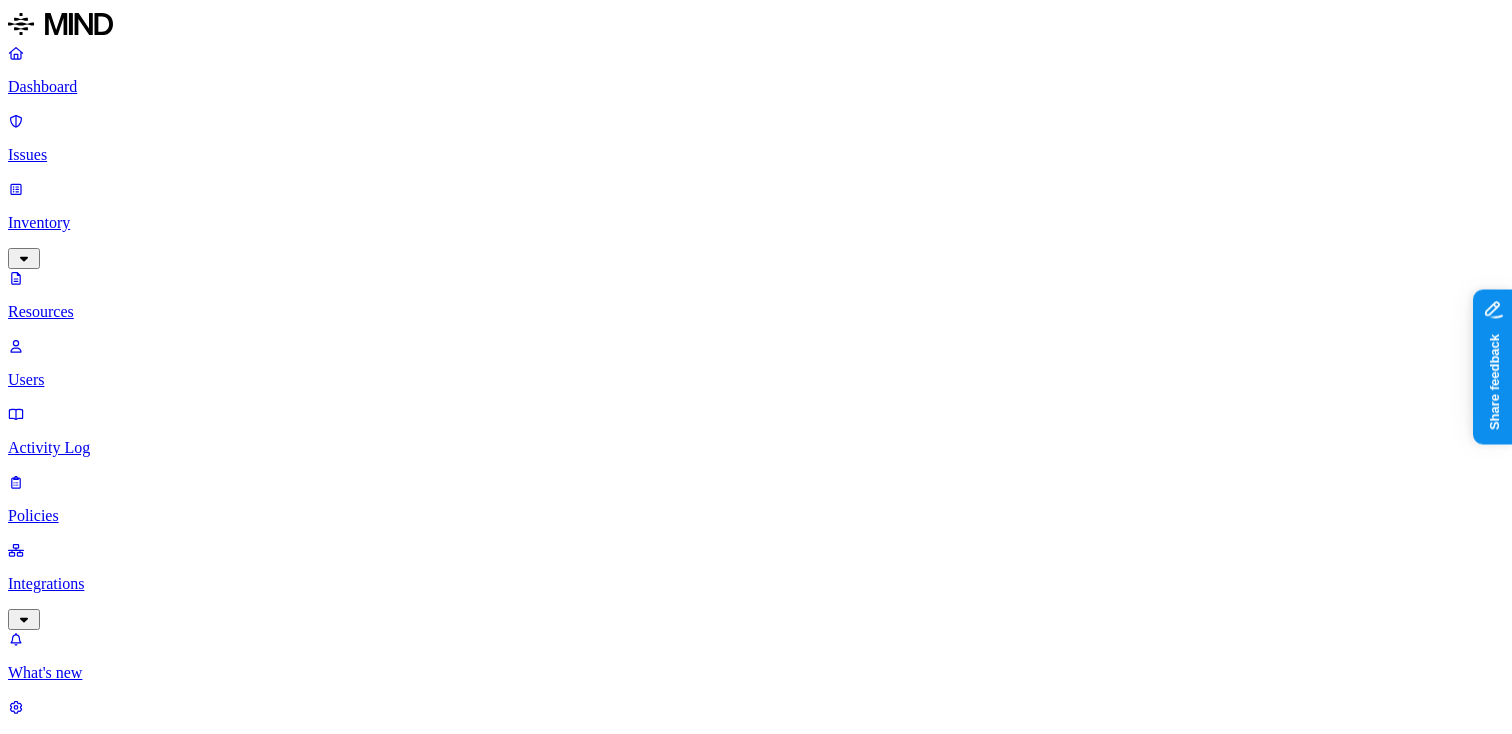 click on "Data types" at bounding box center (48, 1153) 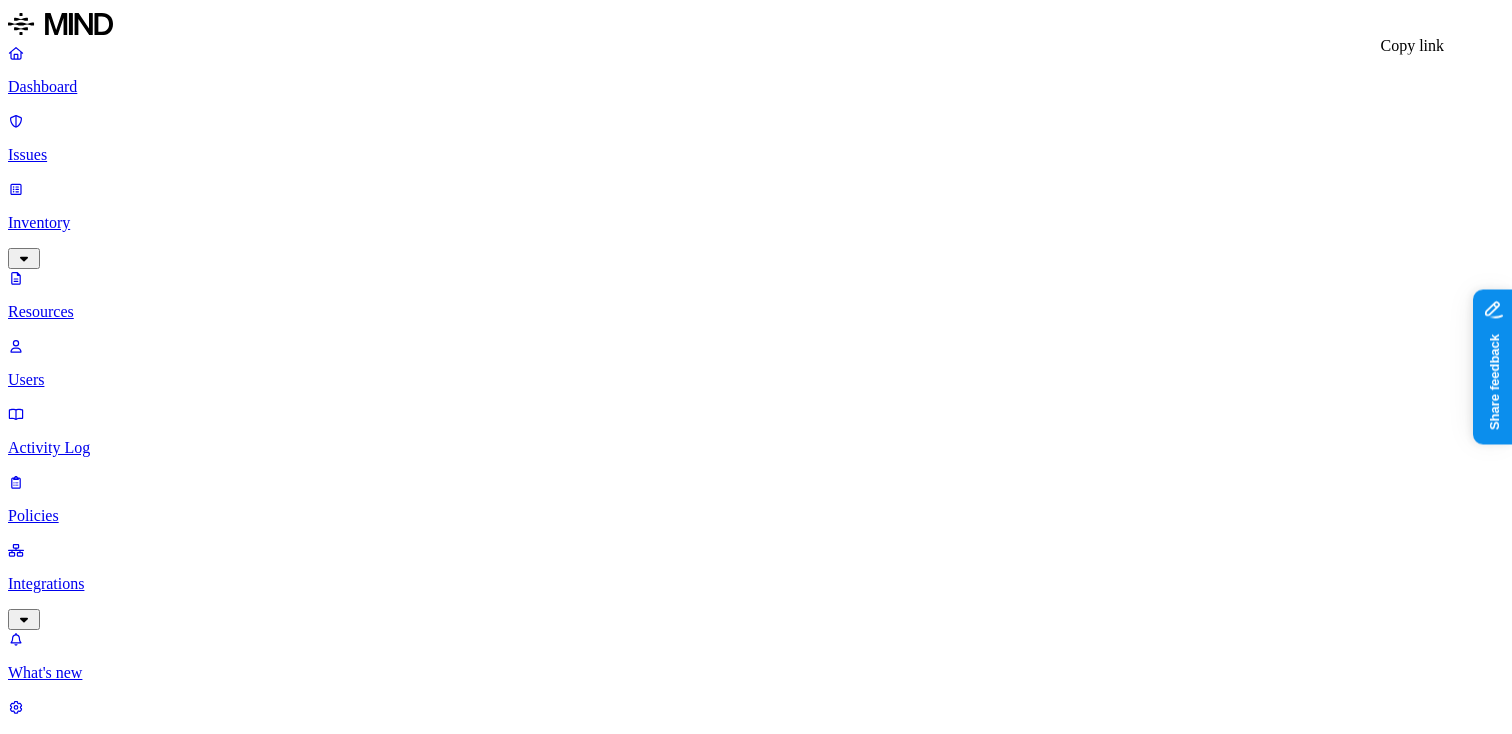 click 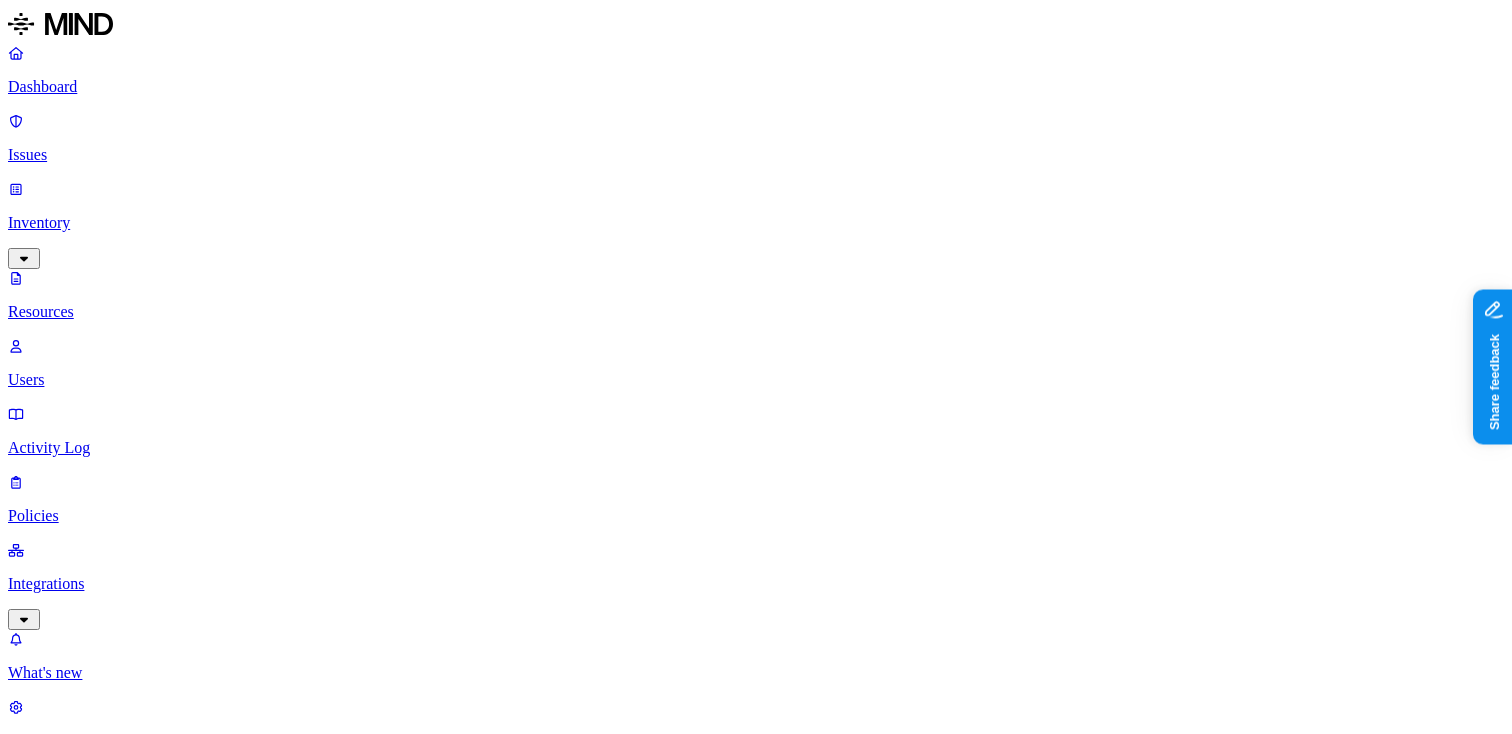 type 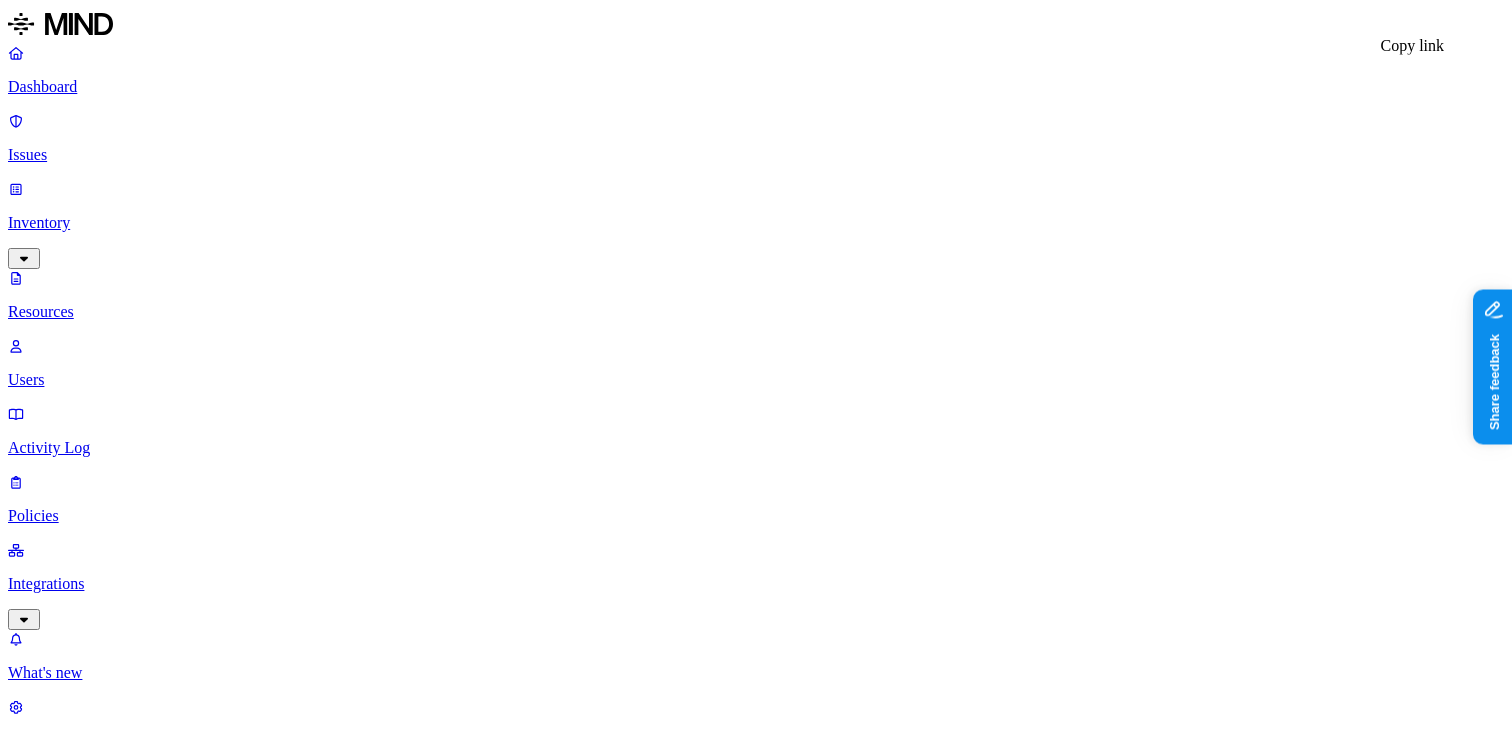 click on "full archive of form 6658441 on 2024-08-28.csv" at bounding box center [2766, 11437] 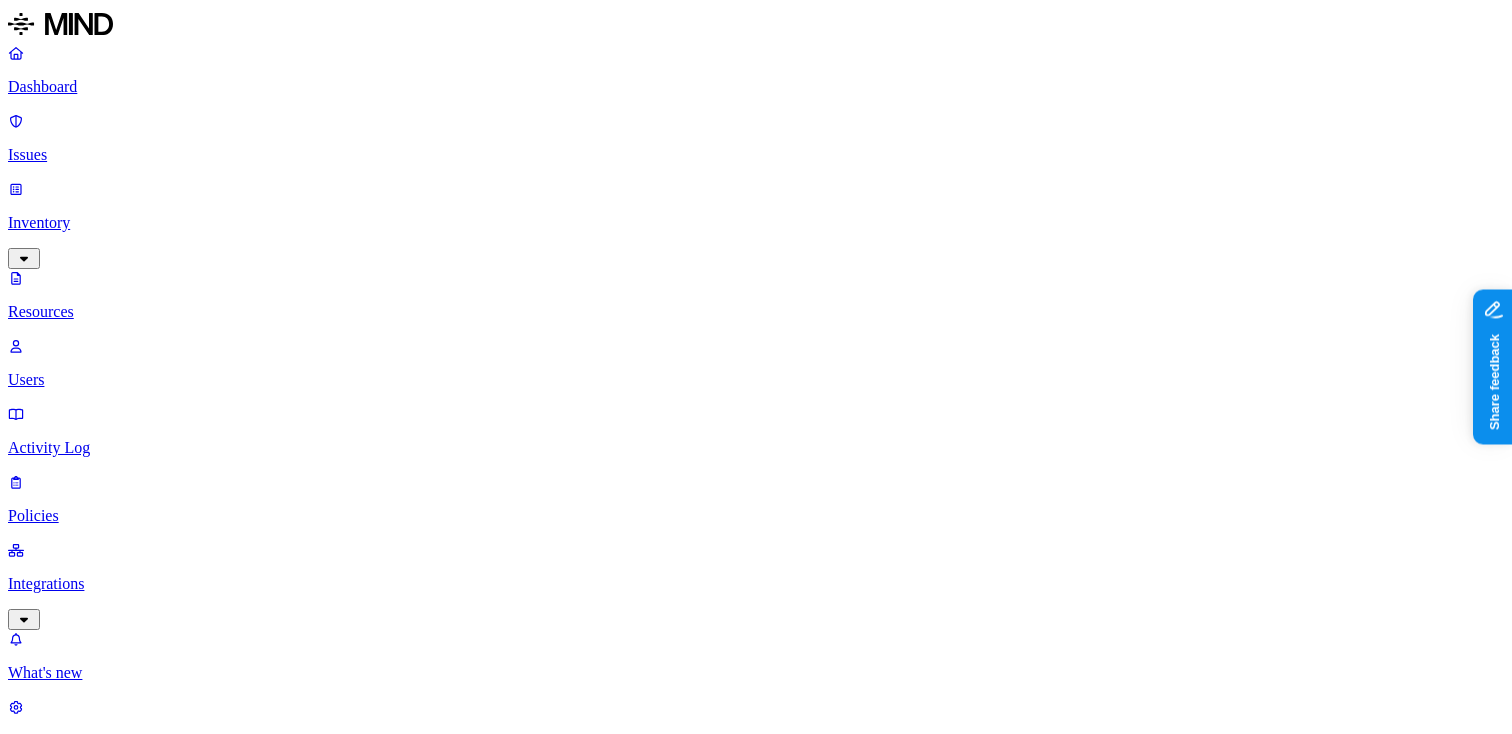 scroll, scrollTop: 107, scrollLeft: 0, axis: vertical 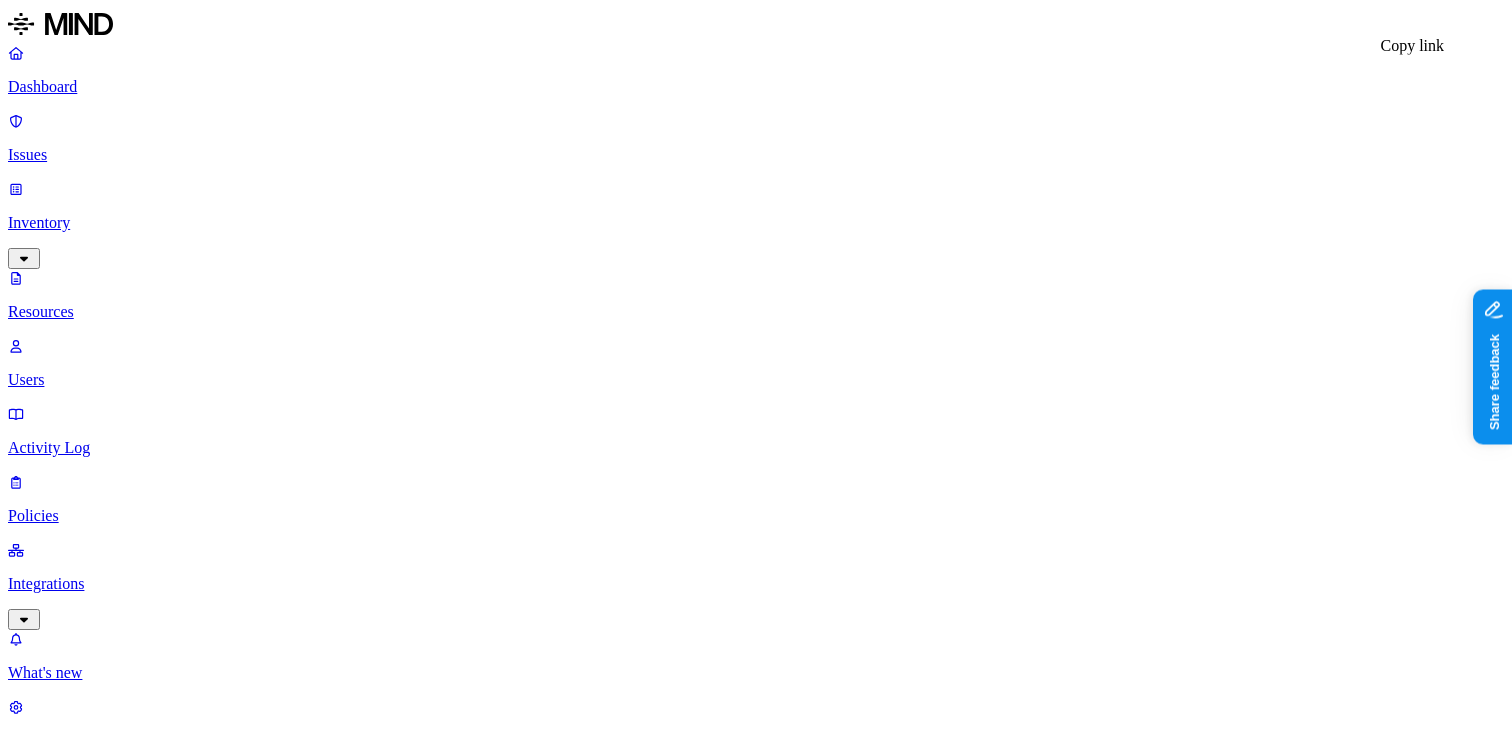 click 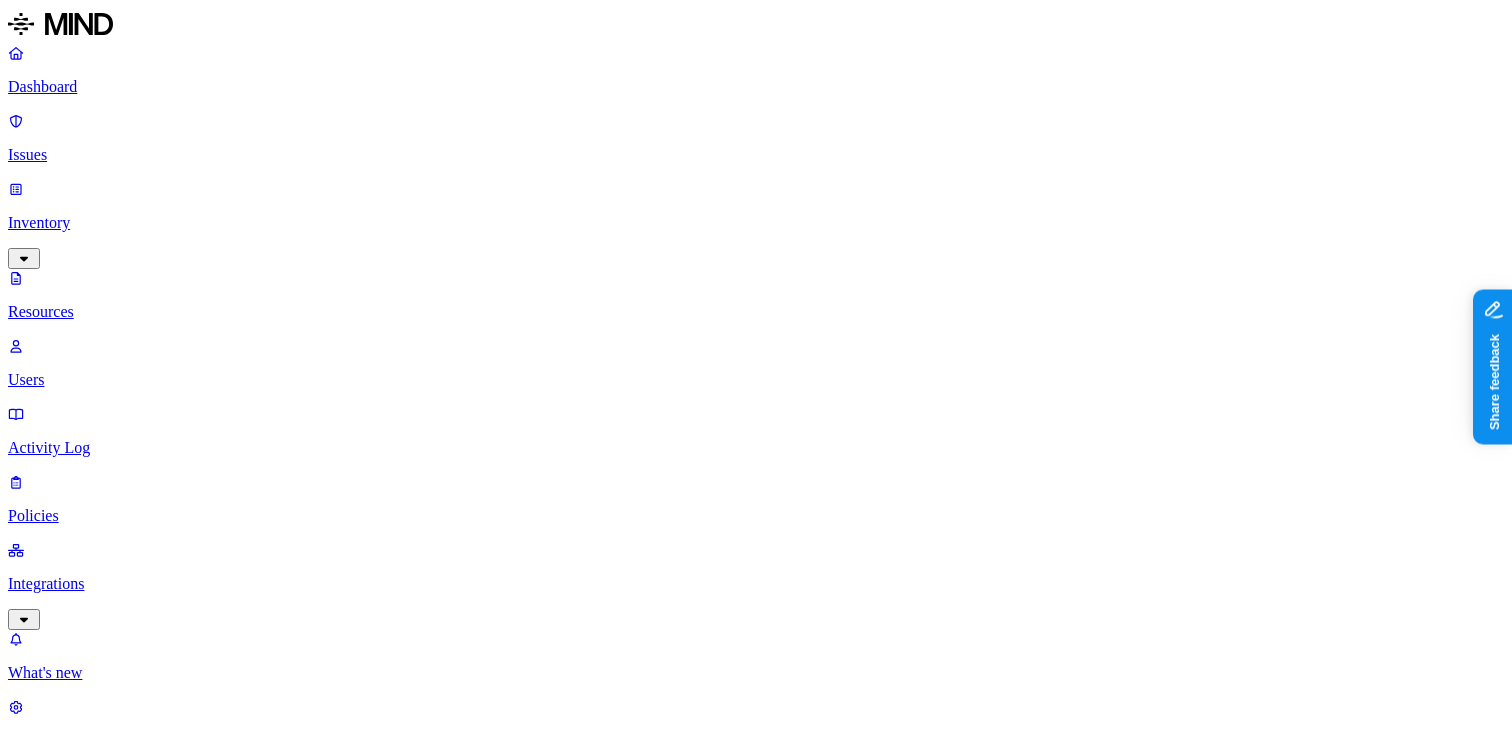 type 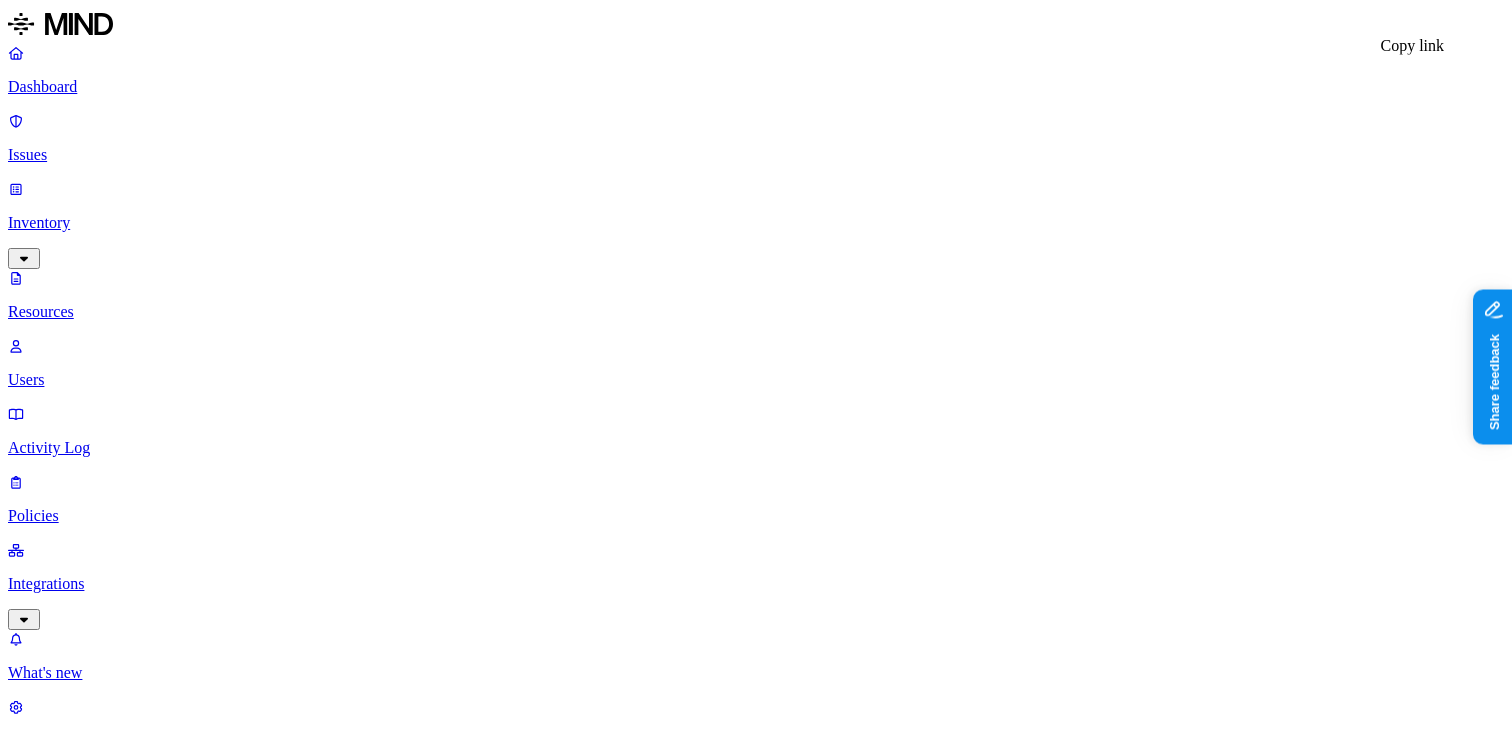 scroll, scrollTop: 50, scrollLeft: 0, axis: vertical 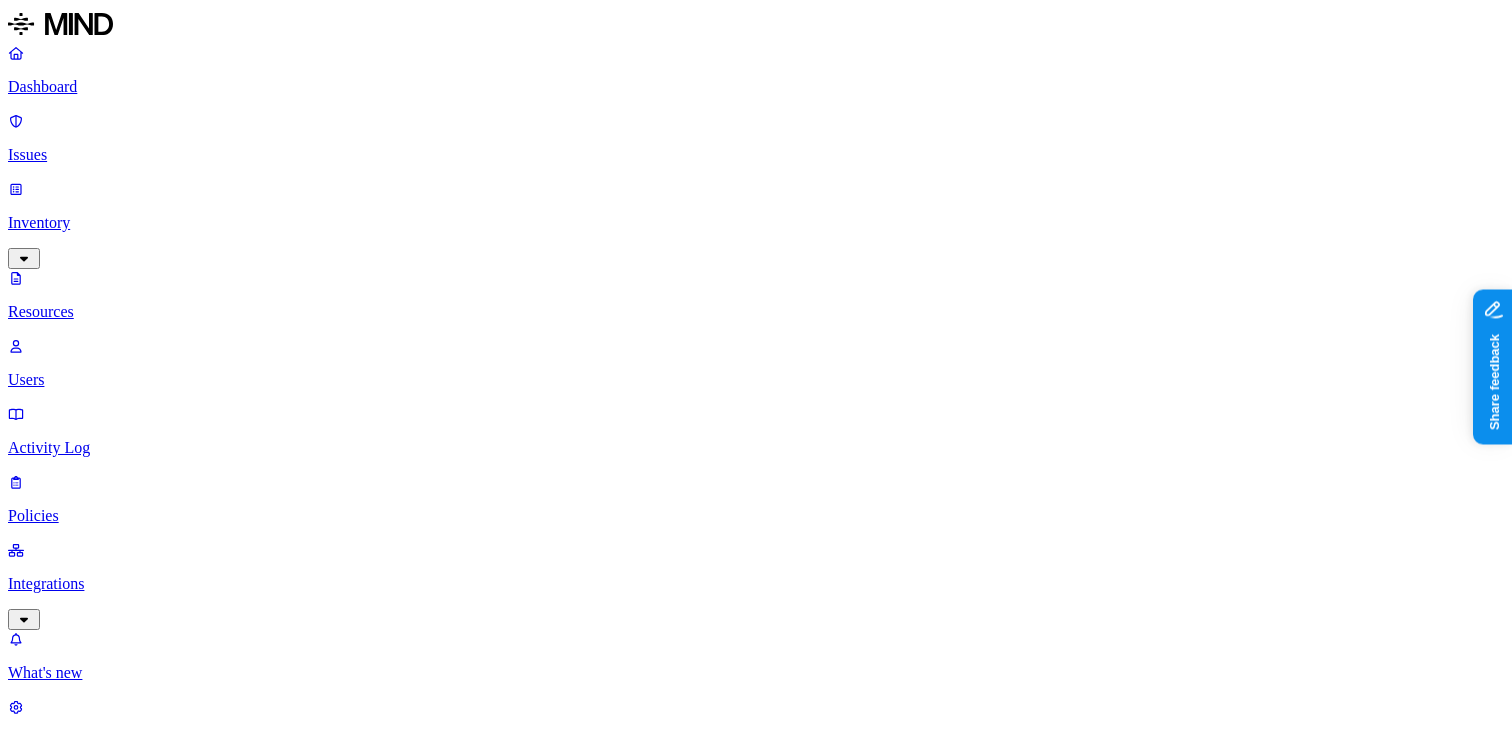 click on "PII / PHI 3" at bounding box center (3071, 1855) 